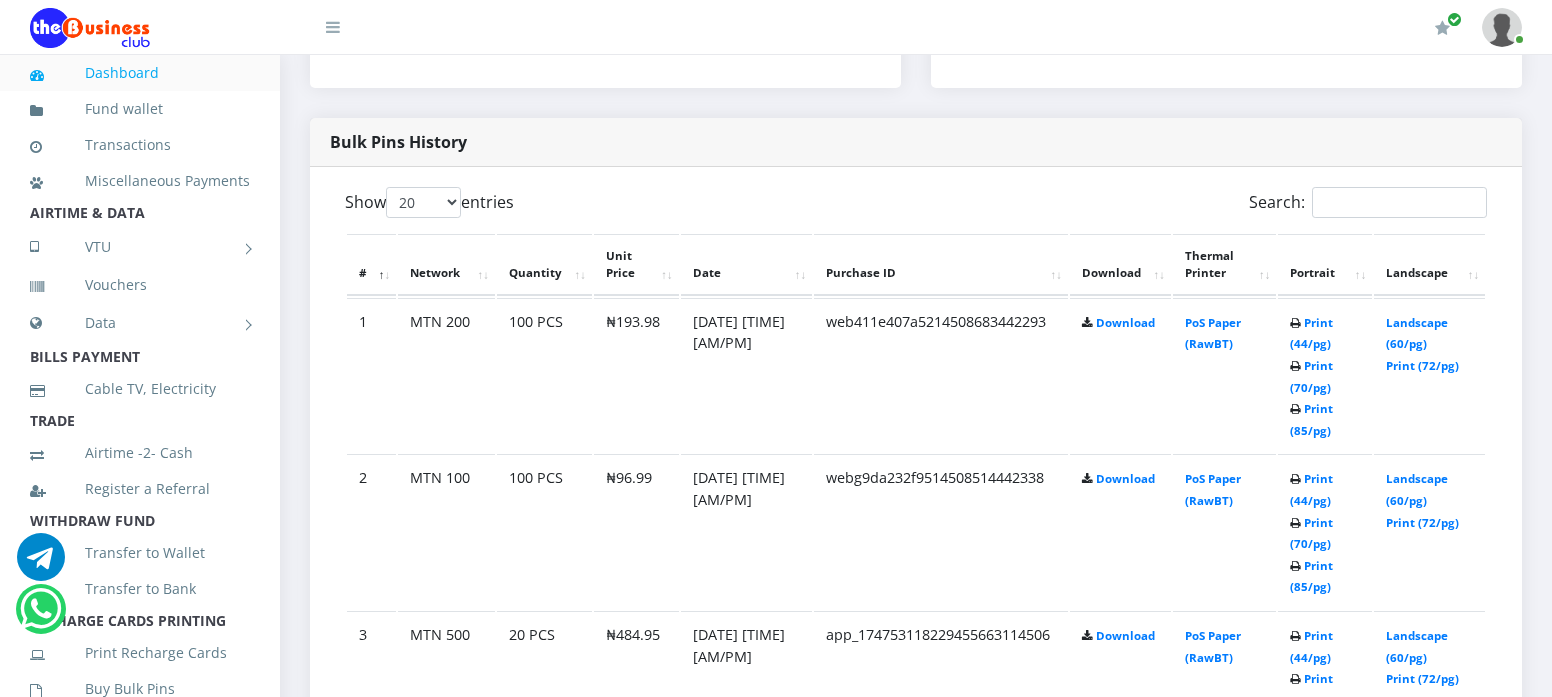 scroll, scrollTop: 958, scrollLeft: 0, axis: vertical 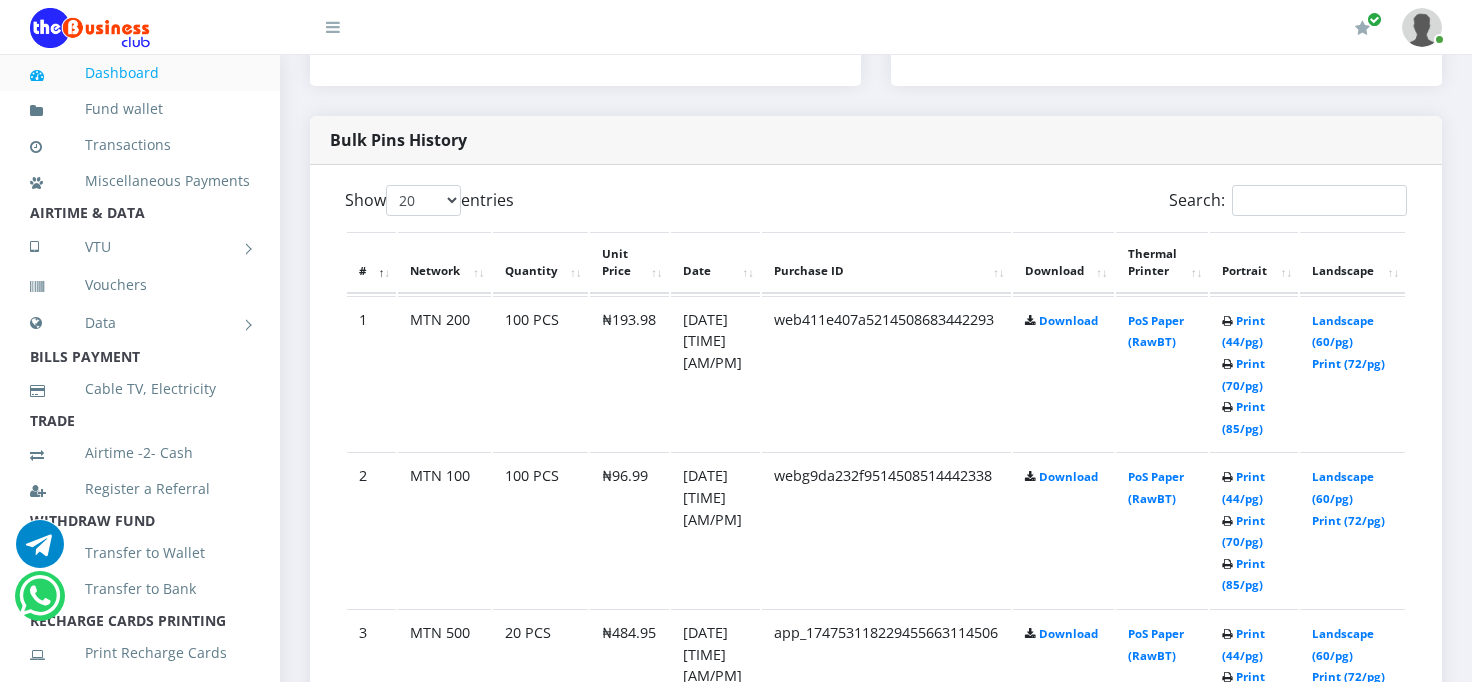 click on "Register a Referral" at bounding box center (140, 489) 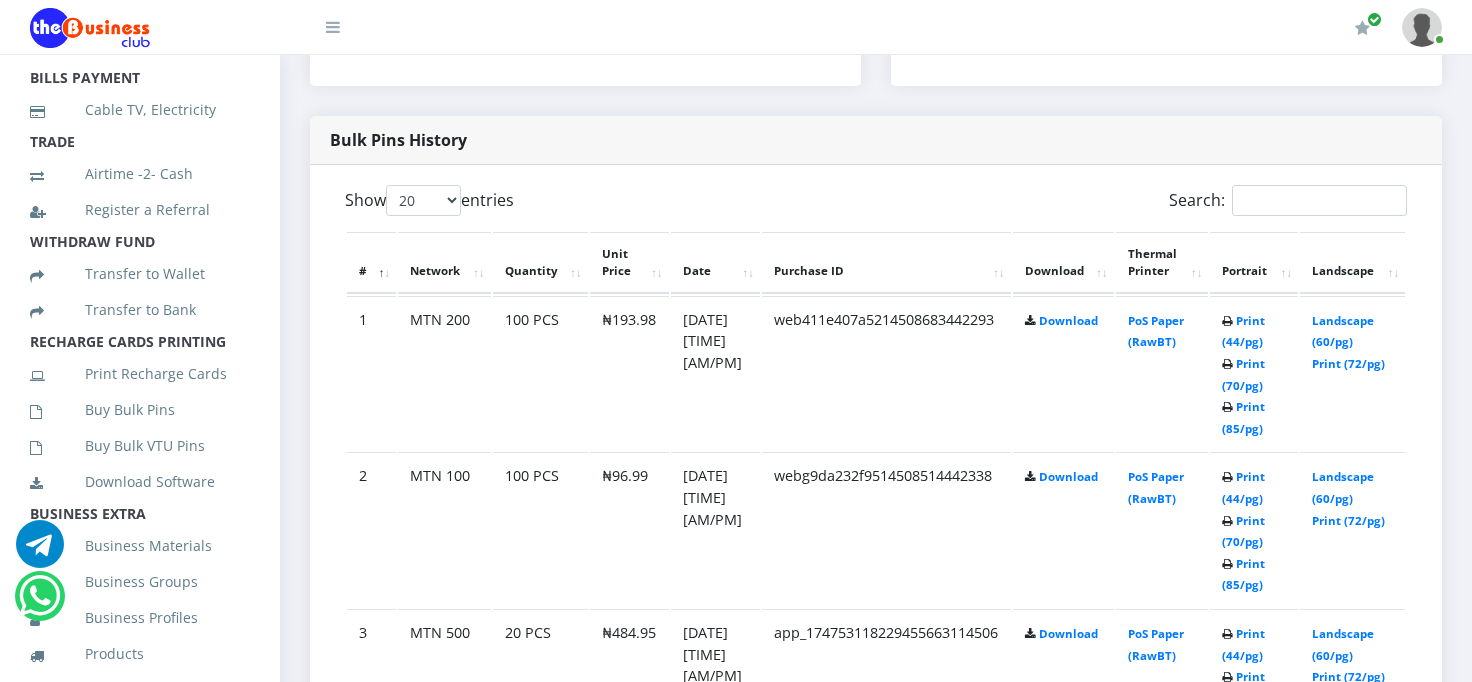 scroll, scrollTop: 280, scrollLeft: 0, axis: vertical 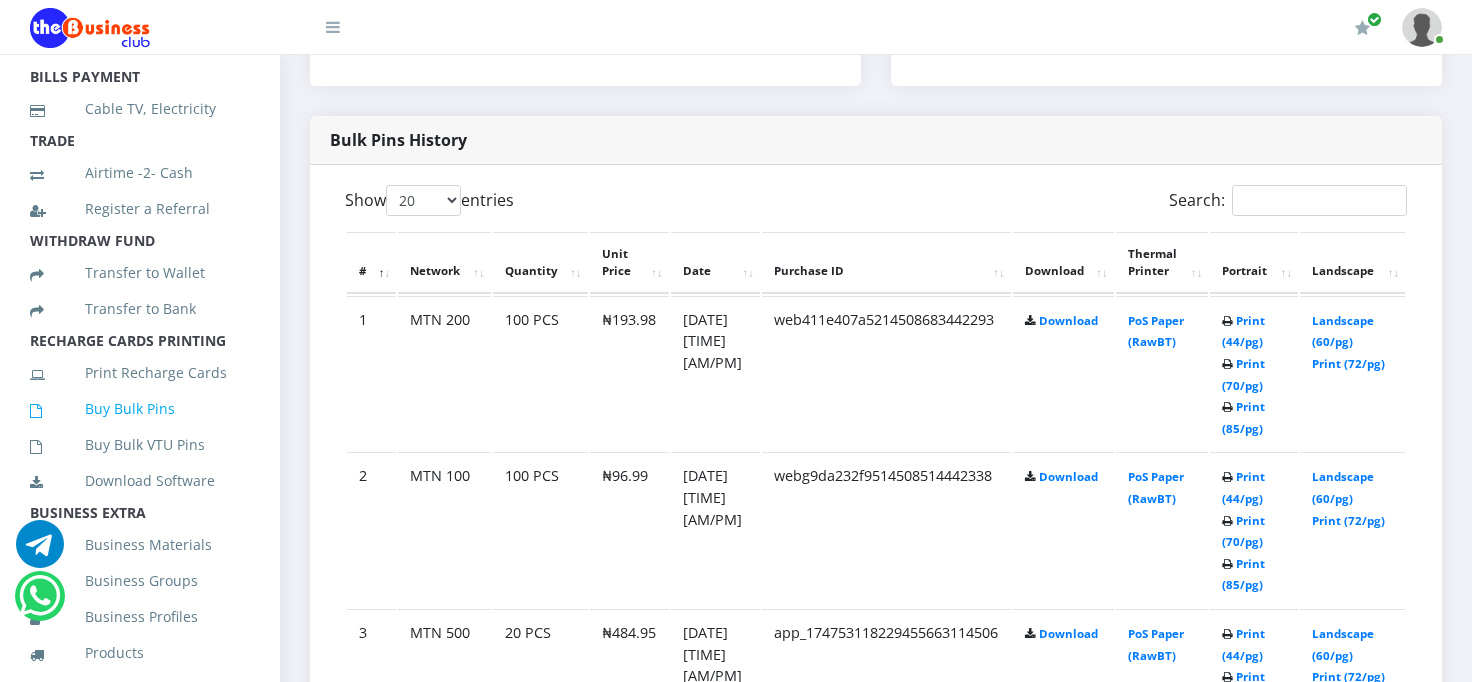 click on "Buy Bulk Pins" at bounding box center (140, 409) 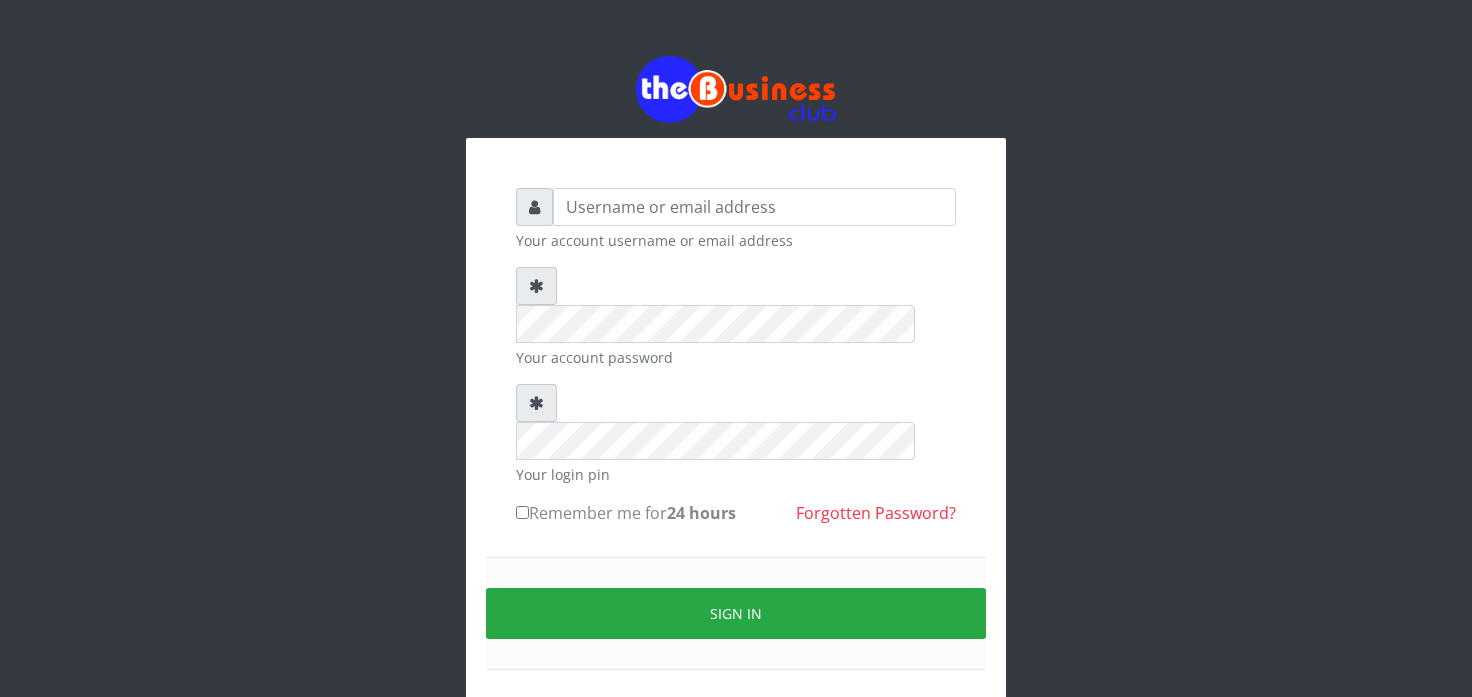 scroll, scrollTop: 0, scrollLeft: 0, axis: both 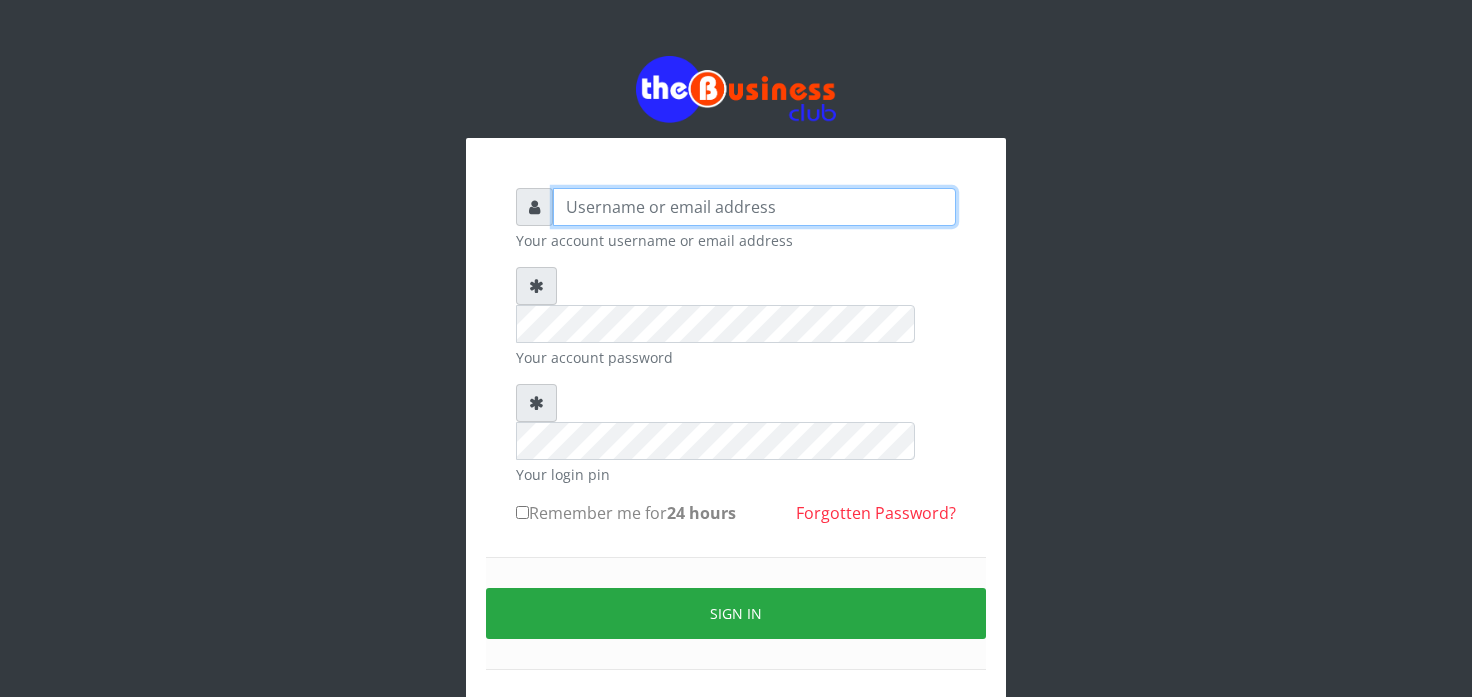 type on "achieversbusineshub@gmail.com" 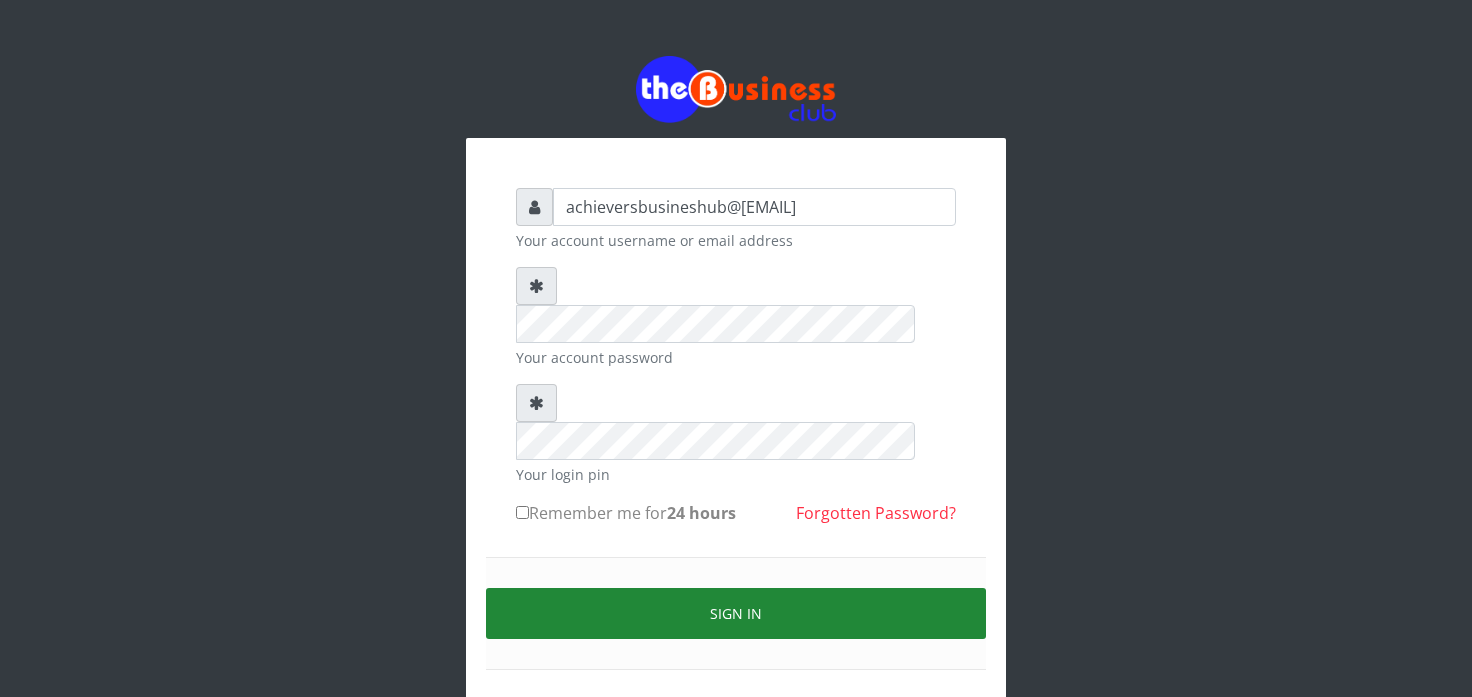 click on "Sign in" at bounding box center (736, 613) 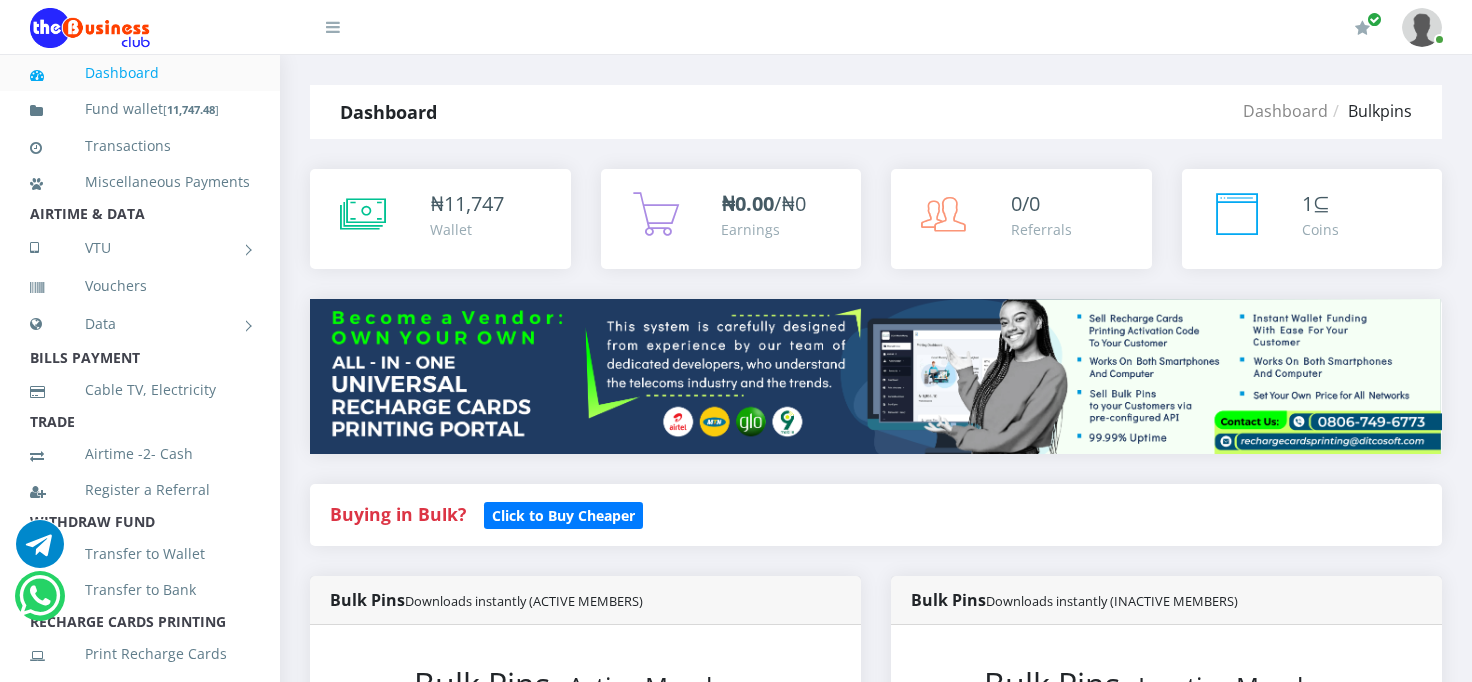 scroll, scrollTop: 0, scrollLeft: 0, axis: both 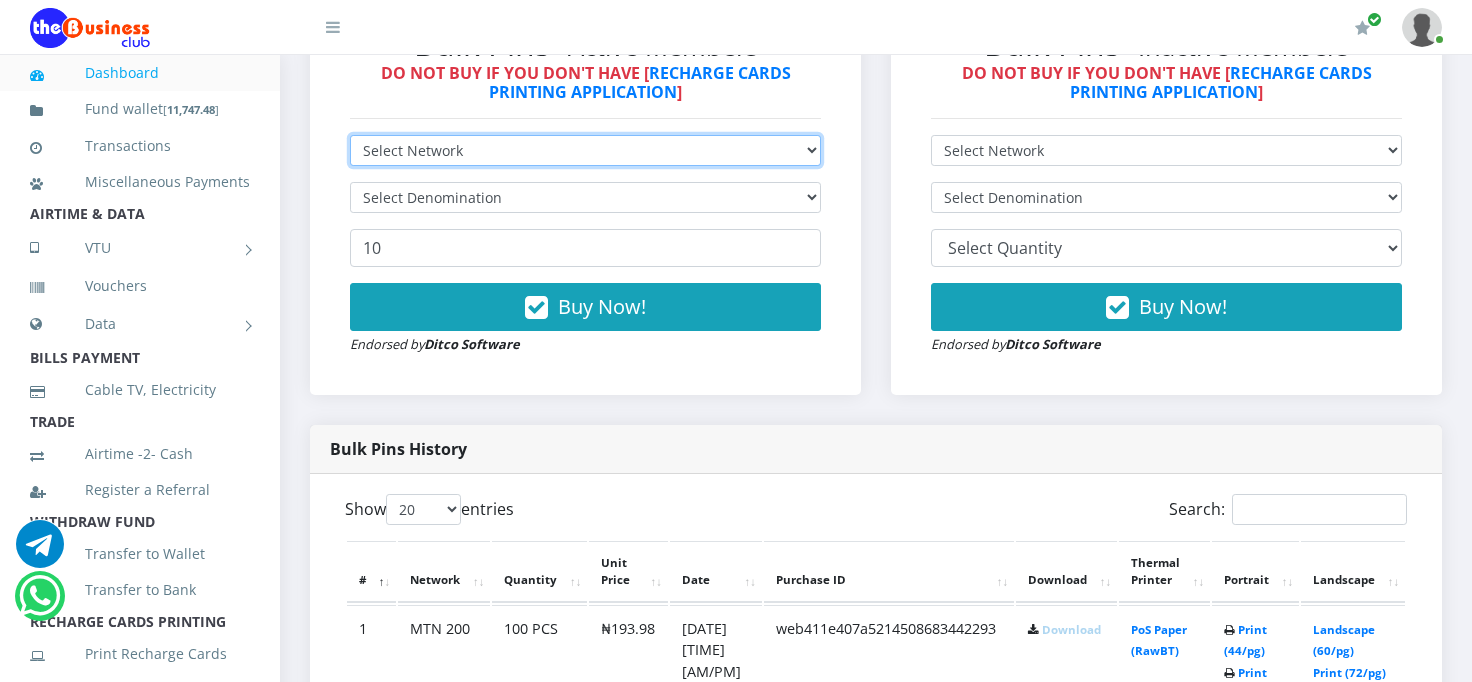 click on "Select Network
[BRAND]
[BRAND]
[BRAND]
[BRAND]" at bounding box center [585, 150] 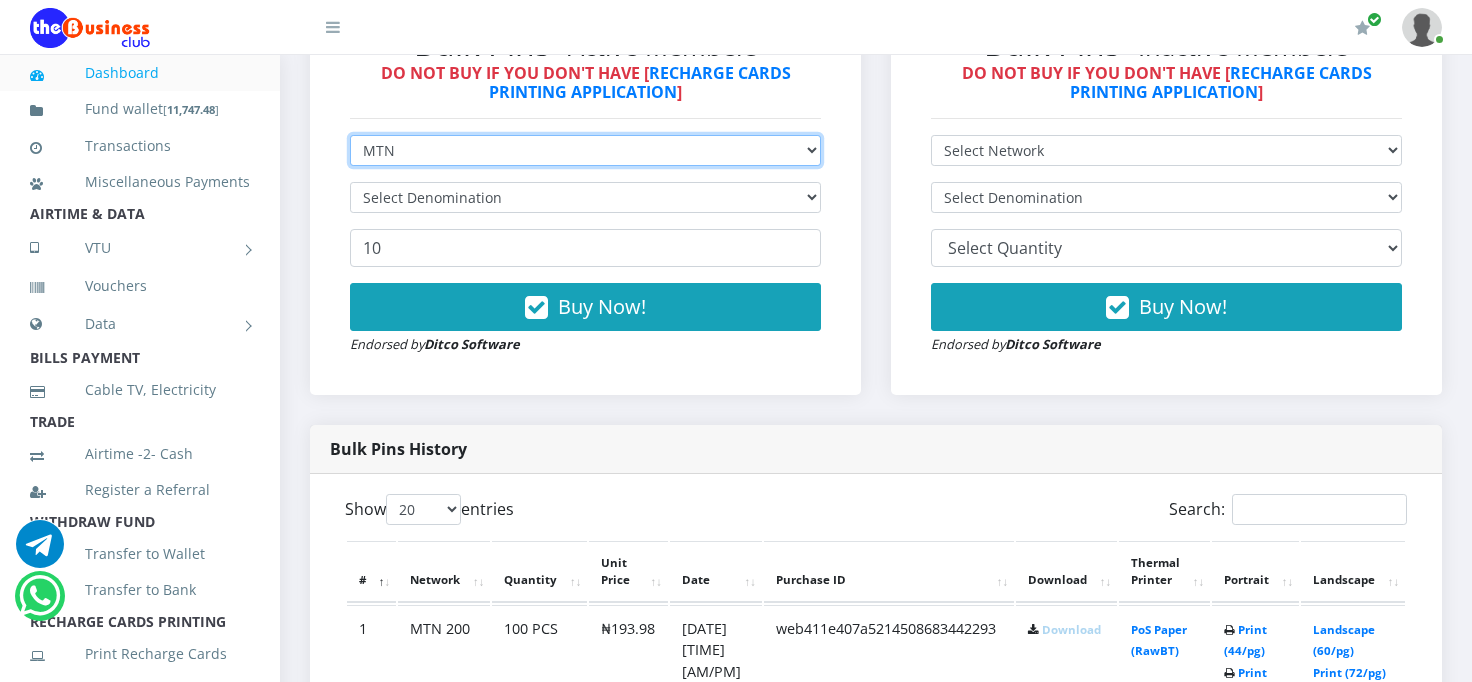 click on "Select Network
[BRAND]
[BRAND]
[BRAND]
[BRAND]" at bounding box center [585, 150] 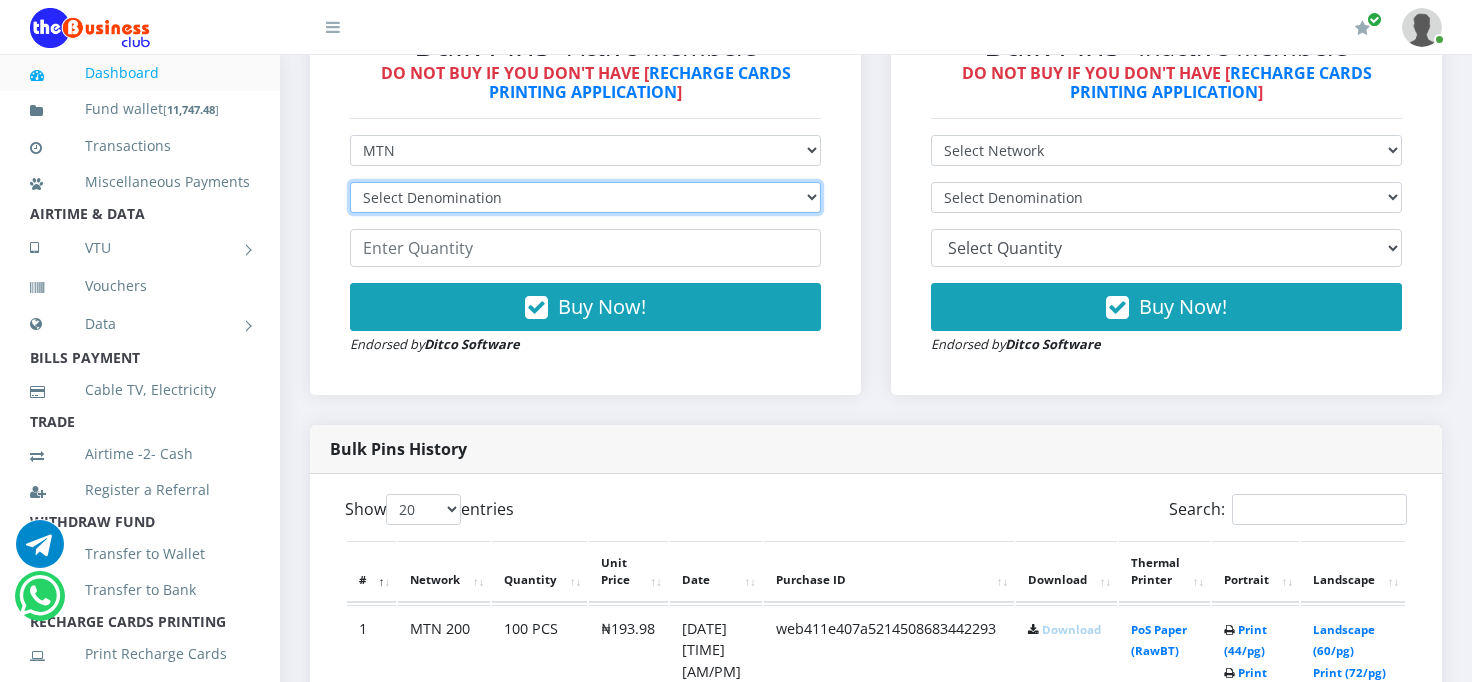 click on "Select Denomination [BRAND] [CURRENCY][AMOUNT] - [CURRENCY][AMOUNT] [BRAND] [CURRENCY][AMOUNT] - [CURRENCY][AMOUNT] [BRAND] [CURRENCY][AMOUNT] - [CURRENCY][AMOUNT] [BRAND] [CURRENCY][AMOUNT] - [CURRENCY][AMOUNT] [BRAND] [CURRENCY][AMOUNT] - [CURRENCY][AMOUNT] [BRAND] [CURRENCY][AMOUNT] - [CURRENCY][AMOUNT]" at bounding box center [585, 197] 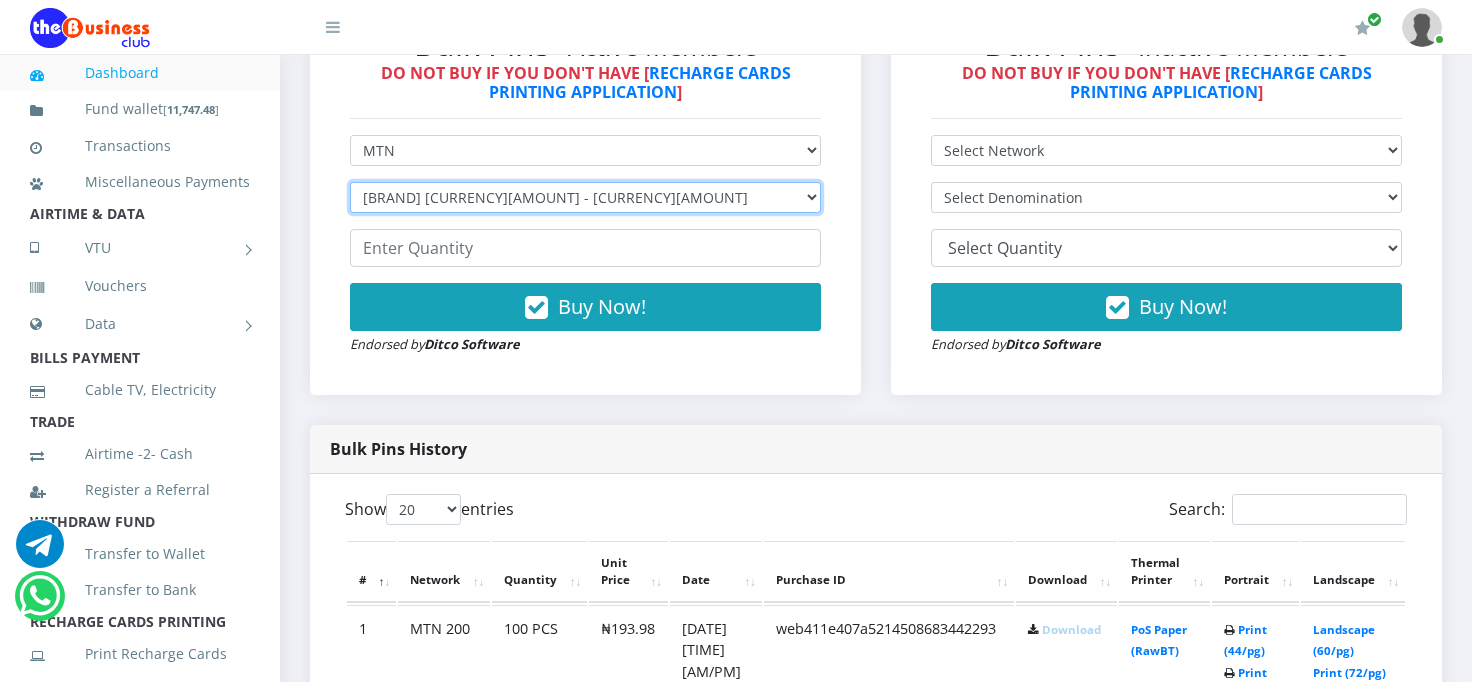 click on "Select Denomination MTN NGN100 - ₦96.99 MTN NGN200 - ₦193.98 MTN NGN400 - ₦387.96 MTN NGN500 - ₦484.95 MTN NGN1000 - ₦969.90 MTN NGN1500 - ₦1,454.85" at bounding box center (585, 197) 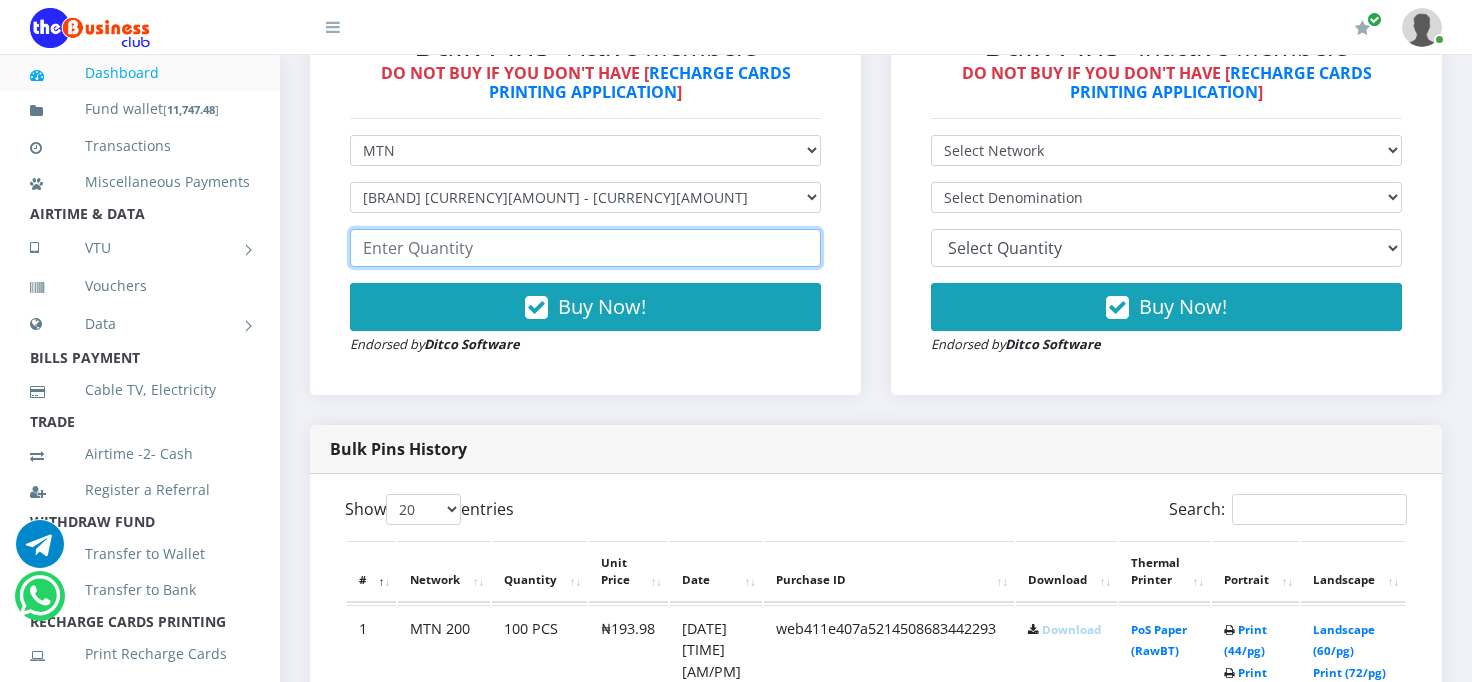 click at bounding box center (585, 248) 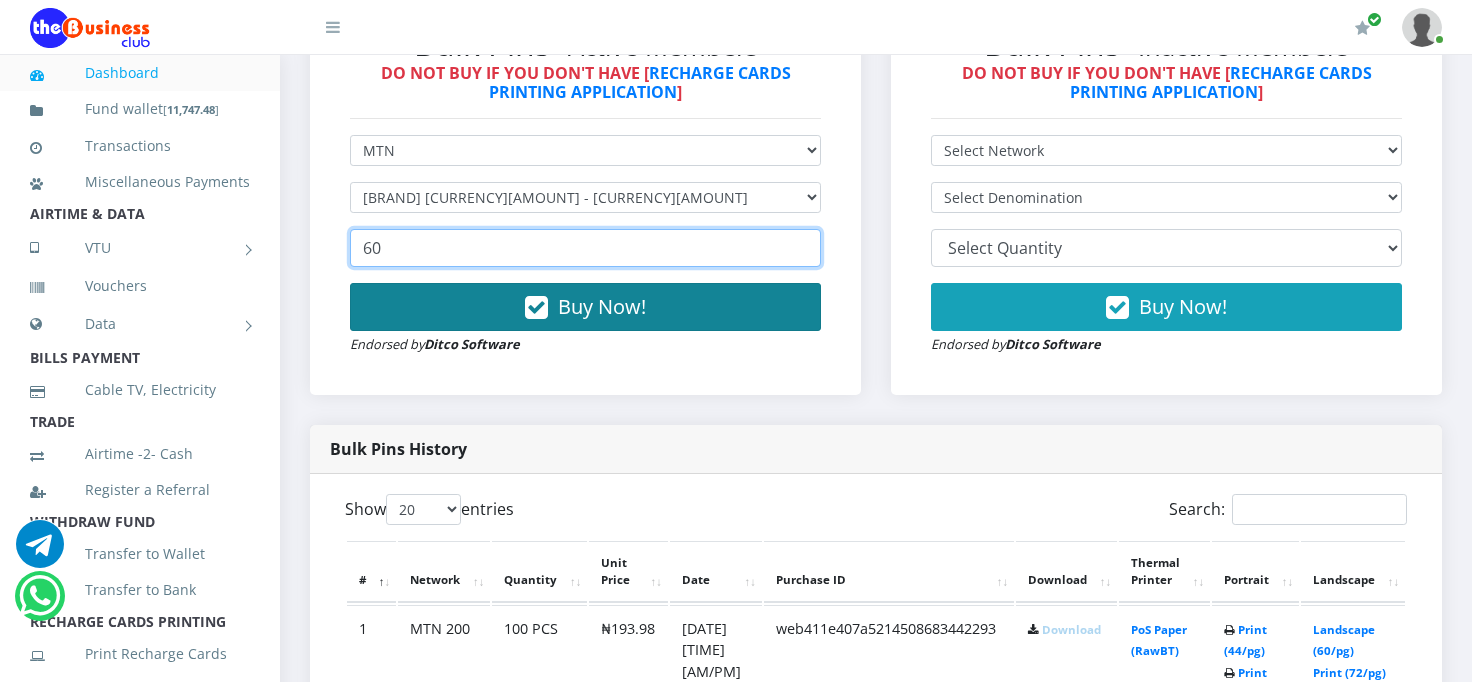 type on "60" 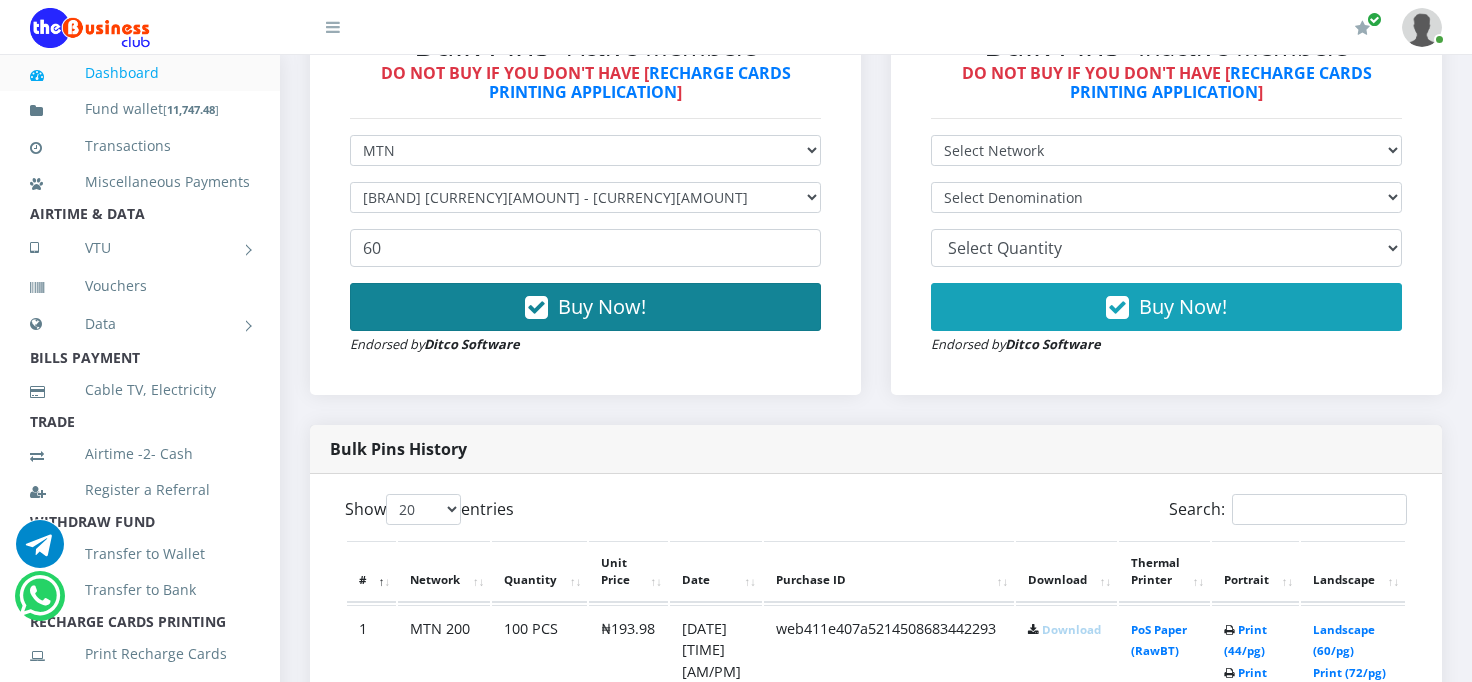 click on "Buy Now!" at bounding box center [602, 306] 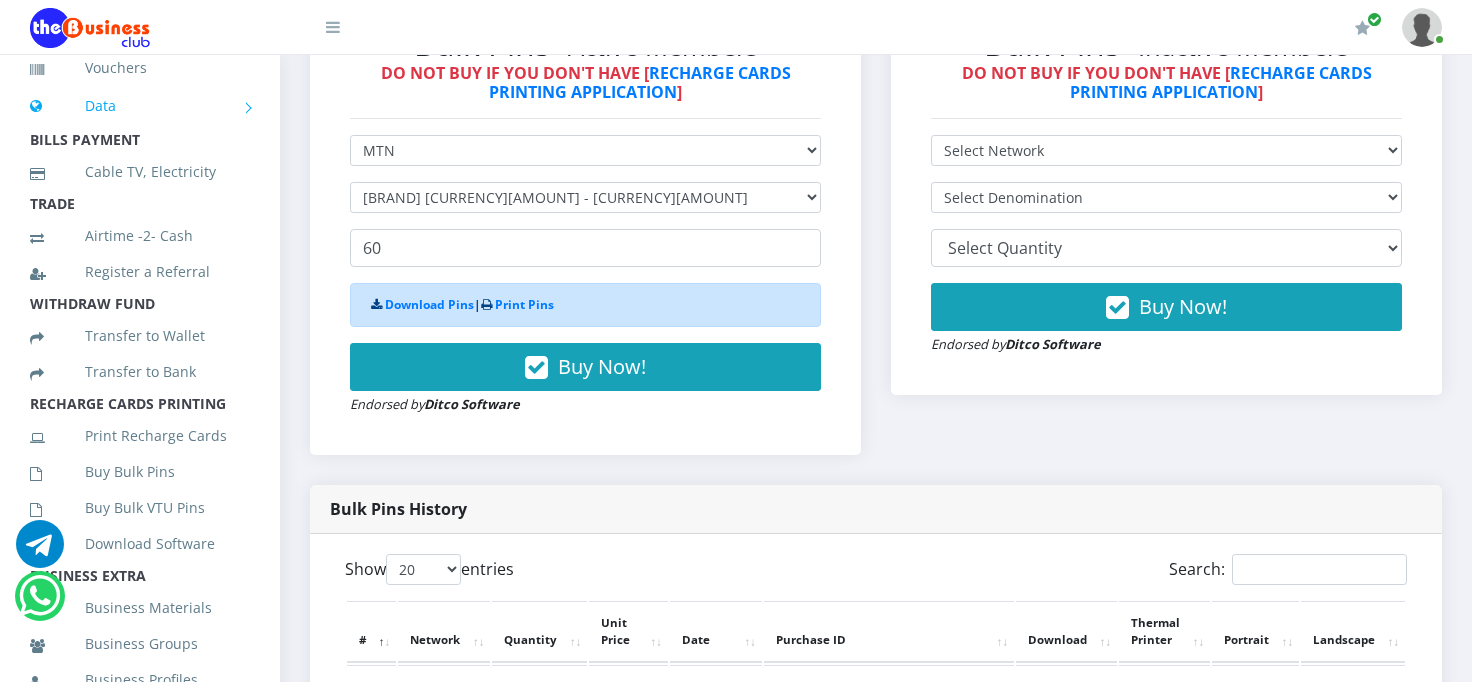 scroll, scrollTop: 244, scrollLeft: 0, axis: vertical 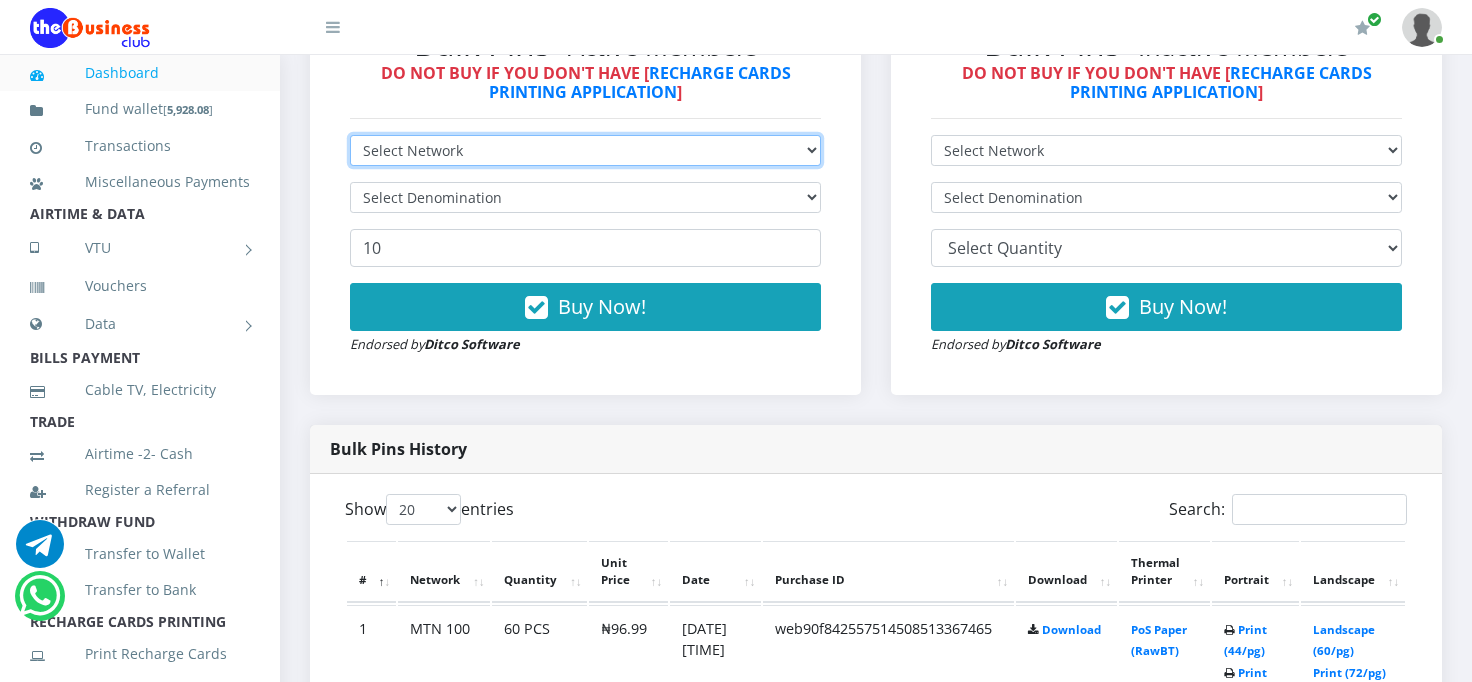 click on "Select Network
MTN
Globacom
9Mobile
Airtel" at bounding box center [585, 150] 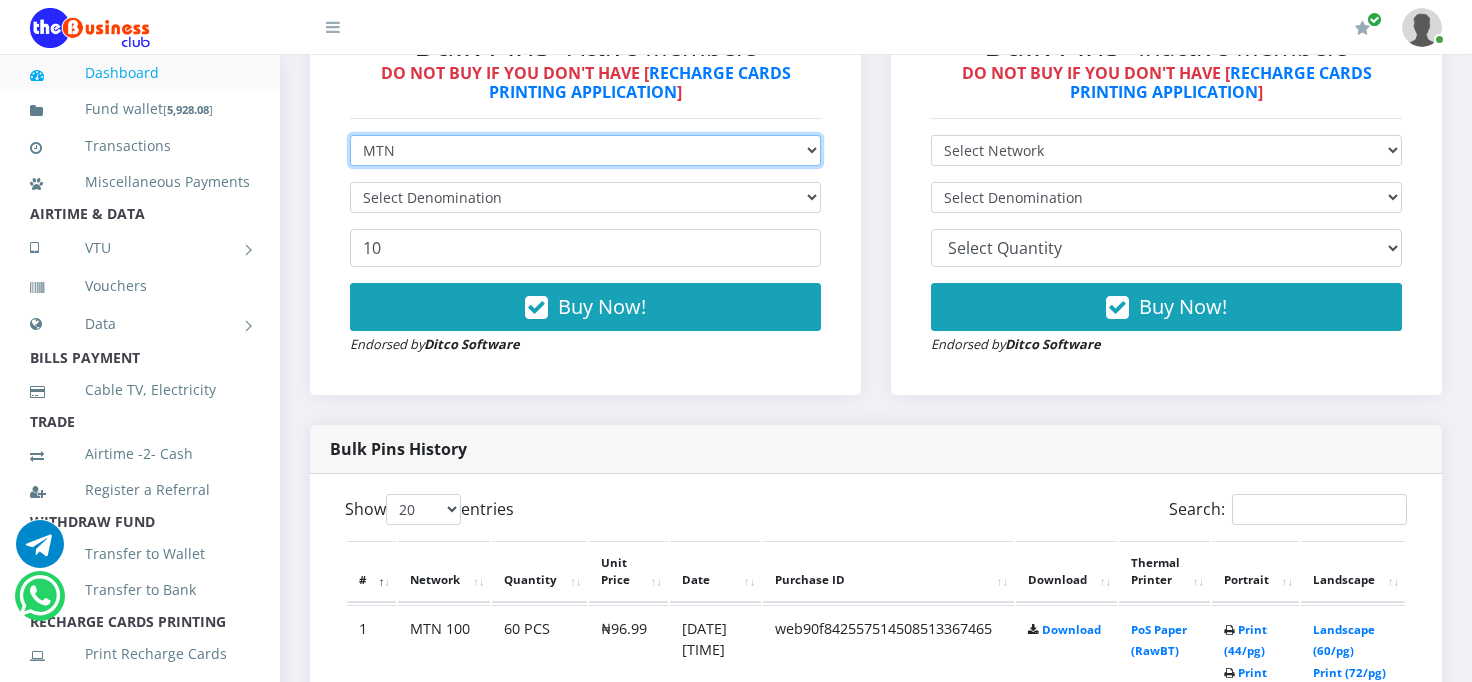 click on "Select Network
MTN
Globacom
9Mobile
Airtel" at bounding box center [585, 150] 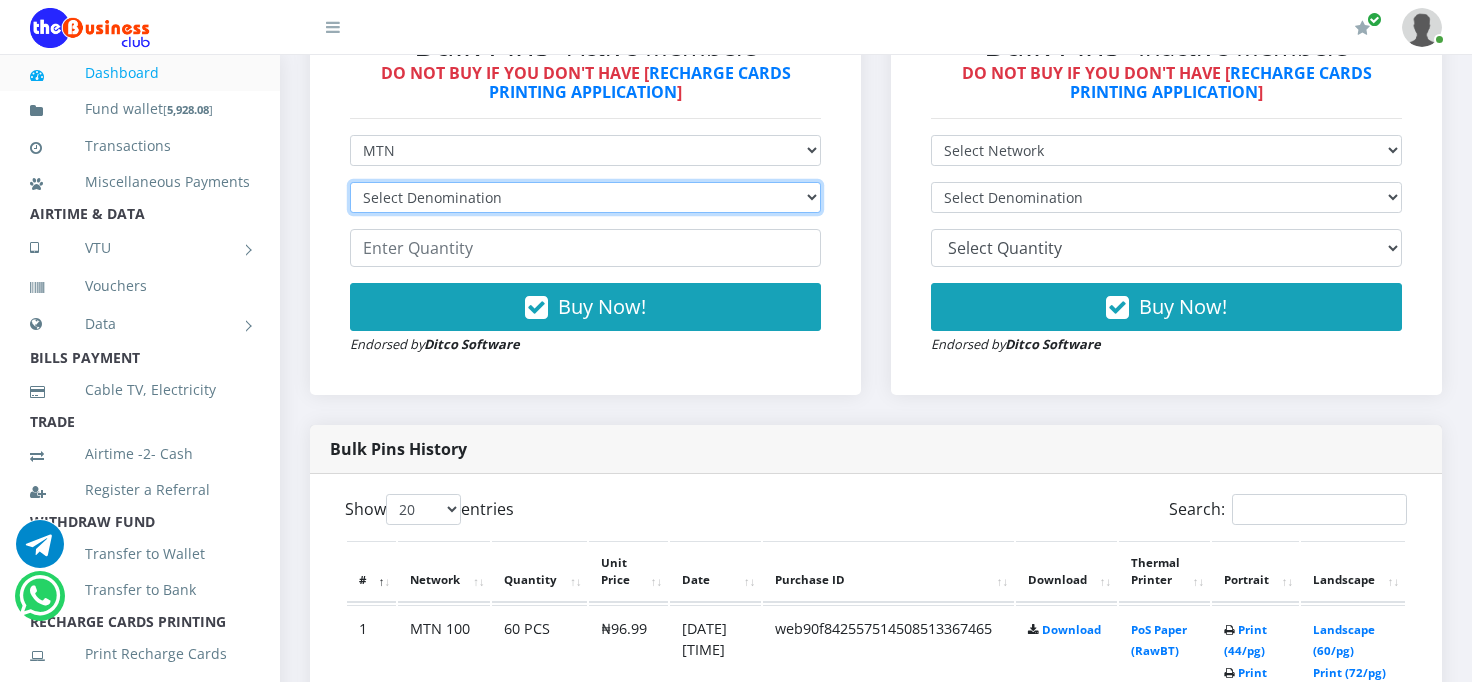 click on "Select Denomination MTN NGN100 - ₦96.99 MTN NGN200 - ₦193.98 MTN NGN400 - ₦387.96 MTN NGN500 - ₦484.95 MTN NGN1000 - ₦969.90 MTN NGN1500 - ₦1,454.85" at bounding box center (585, 197) 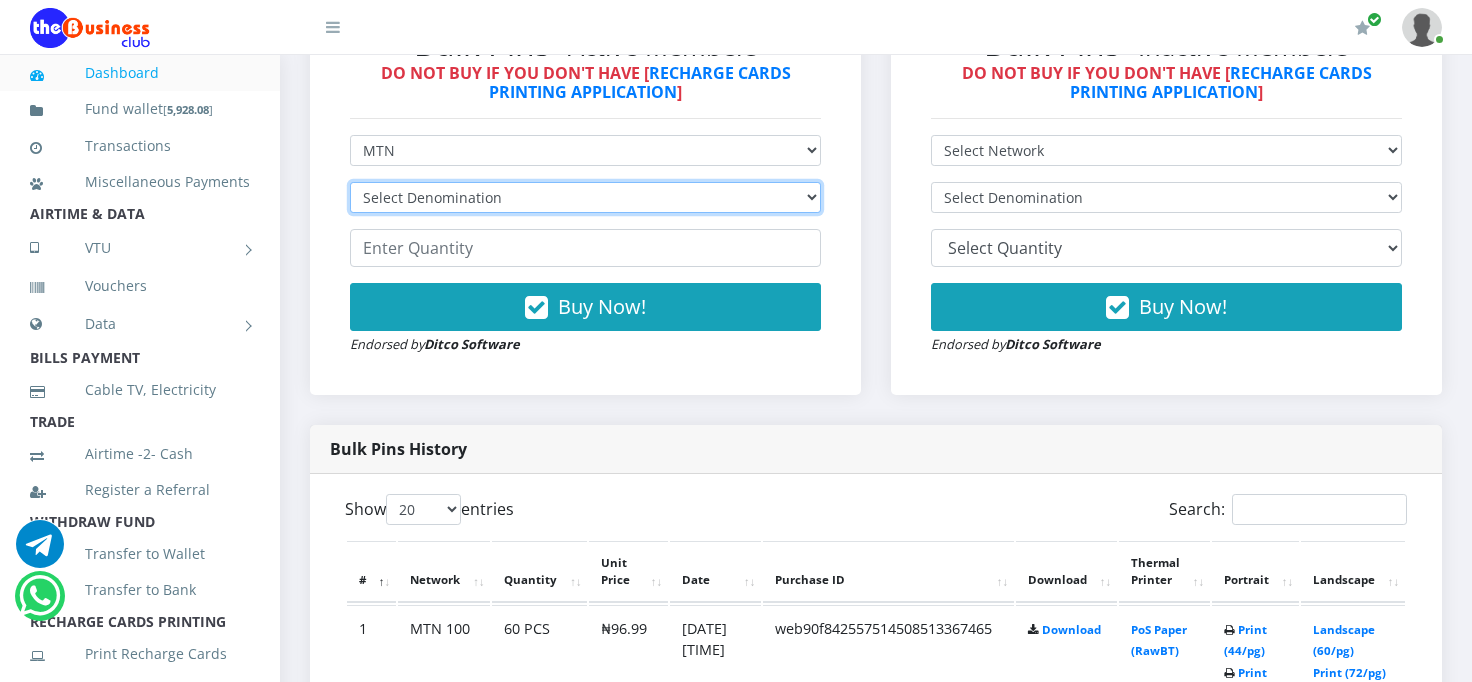 select on "193.98-200" 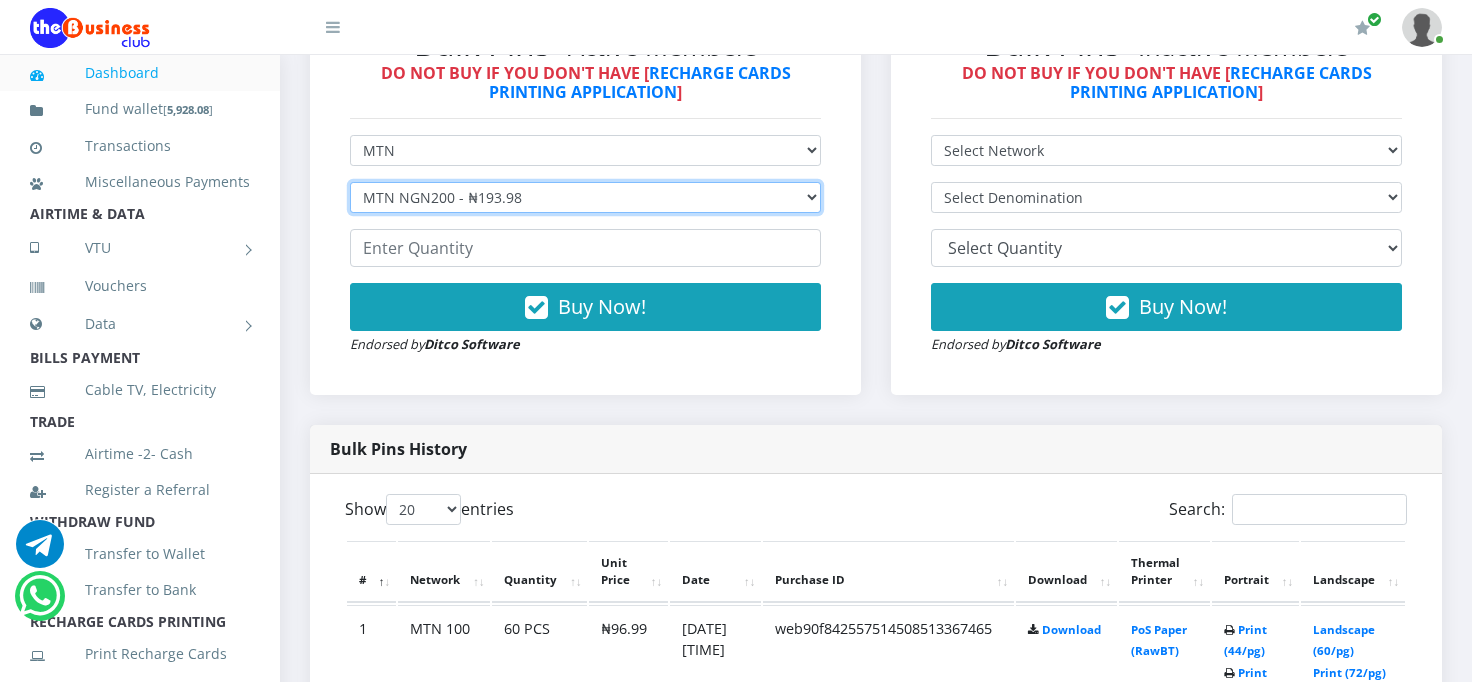 click on "Select Denomination MTN NGN100 - ₦96.99 MTN NGN200 - ₦193.98 MTN NGN400 - ₦387.96 MTN NGN500 - ₦484.95 MTN NGN1000 - ₦969.90 MTN NGN1500 - ₦1,454.85" at bounding box center [585, 197] 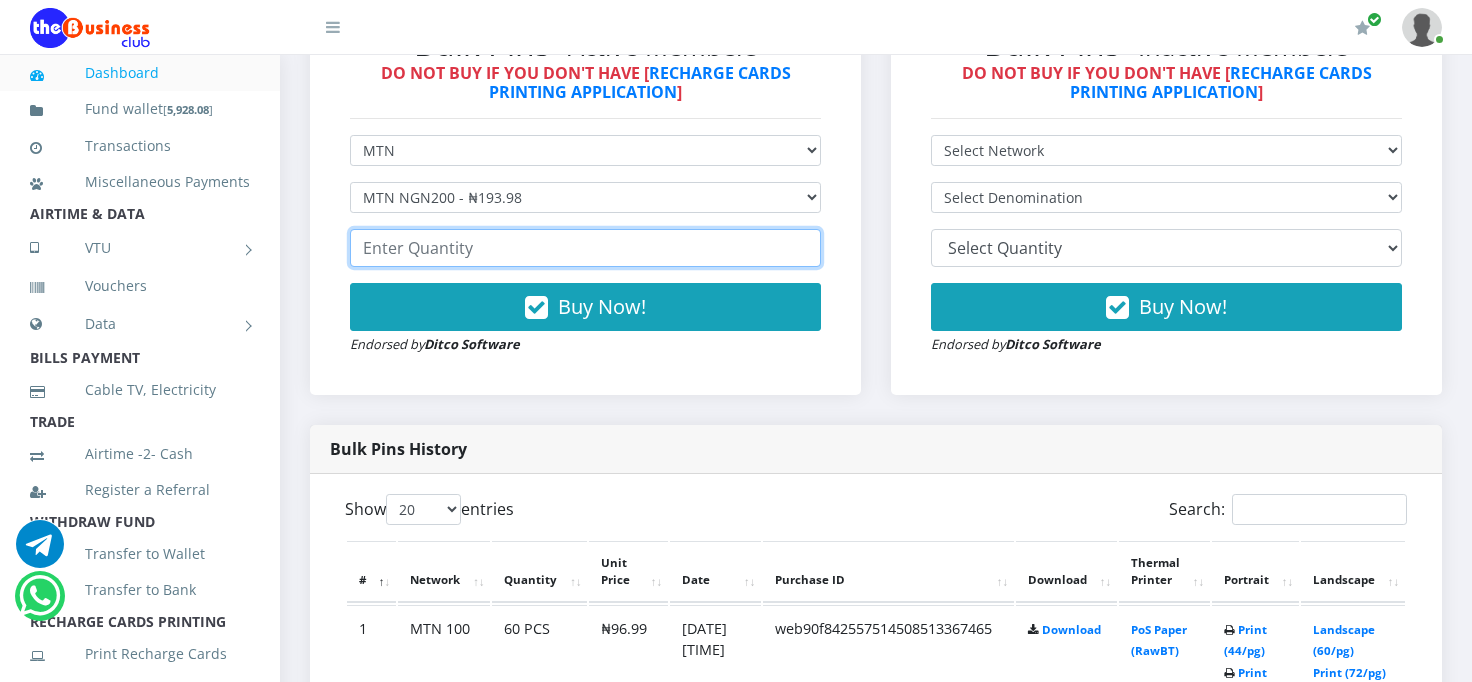 click at bounding box center [585, 248] 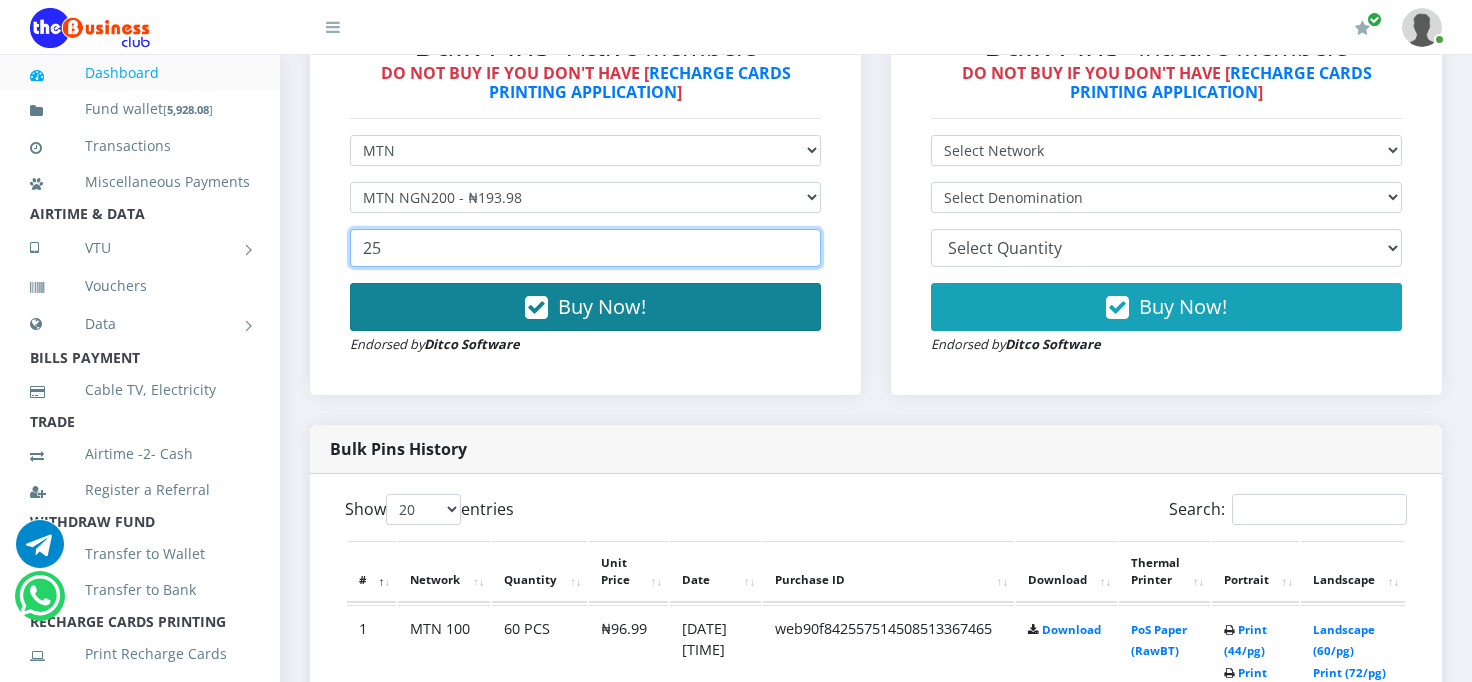 type on "25" 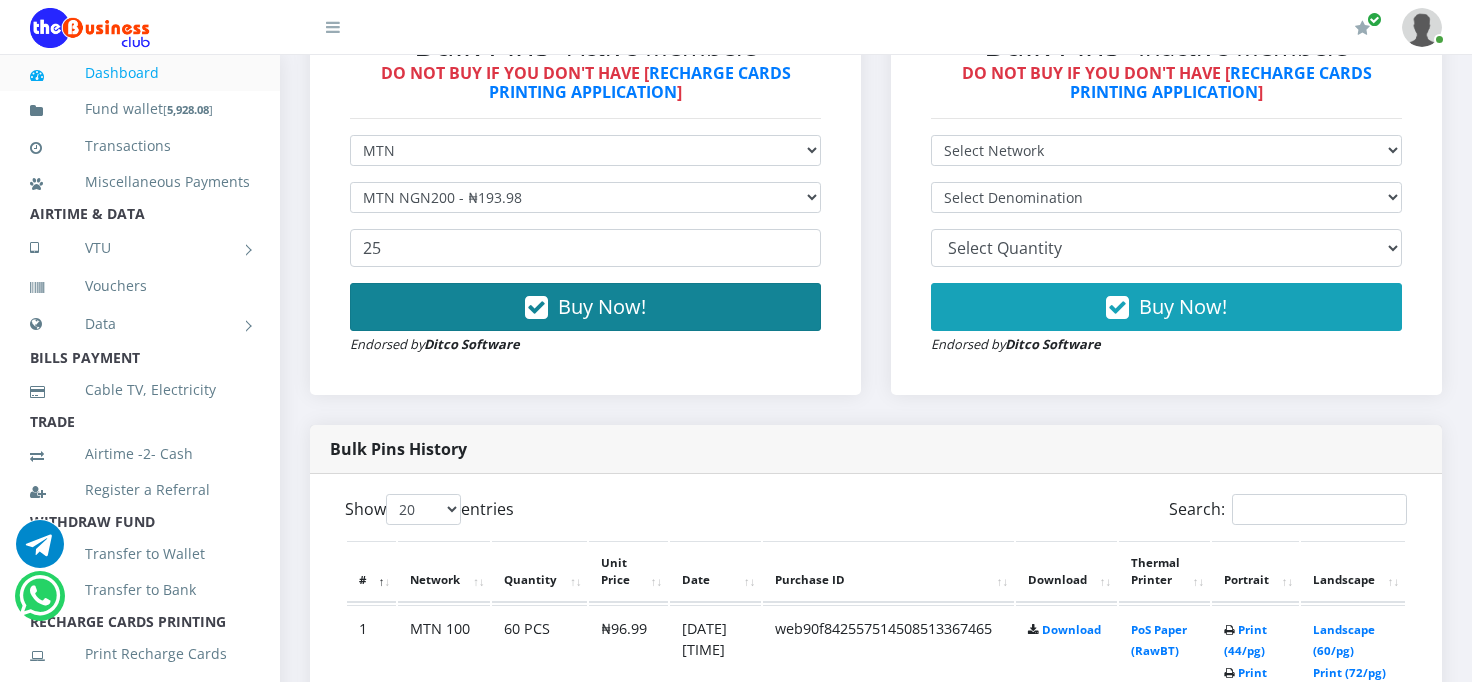 click on "Buy Now!" at bounding box center (585, 307) 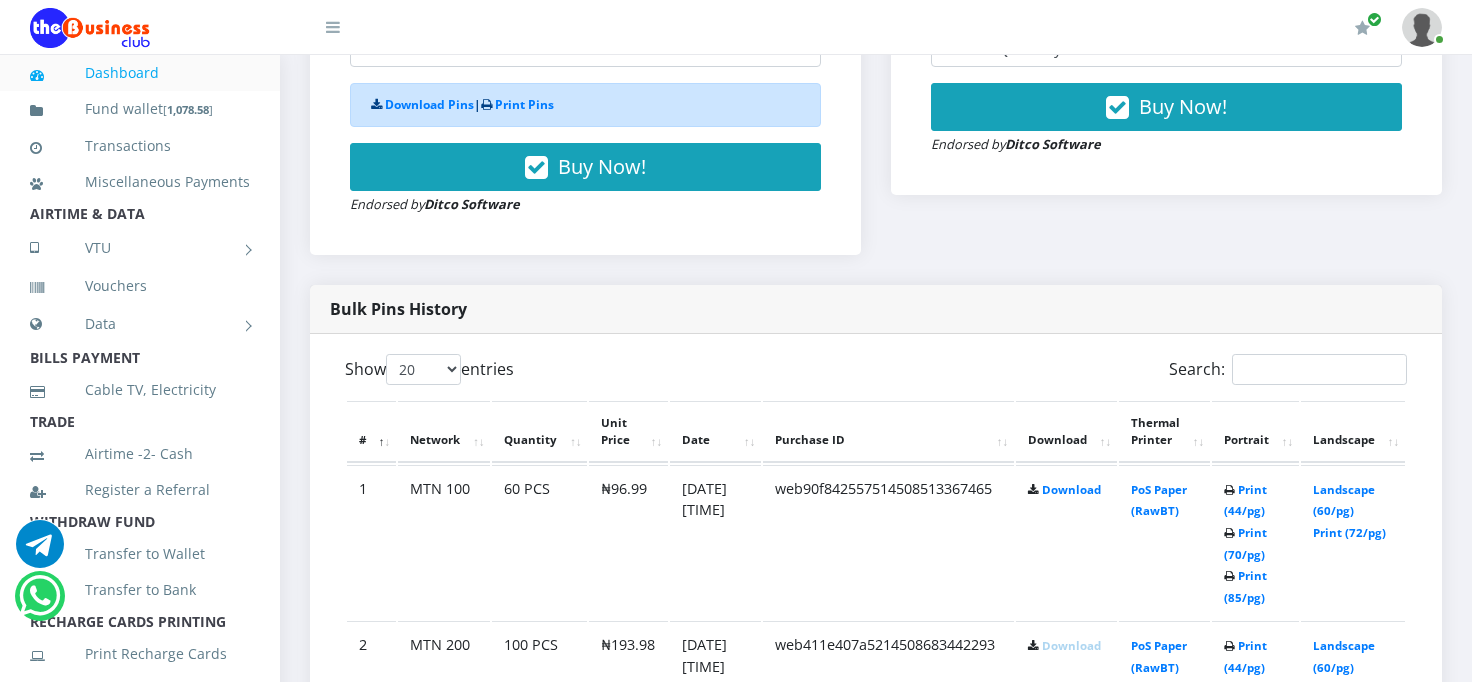scroll, scrollTop: 880, scrollLeft: 0, axis: vertical 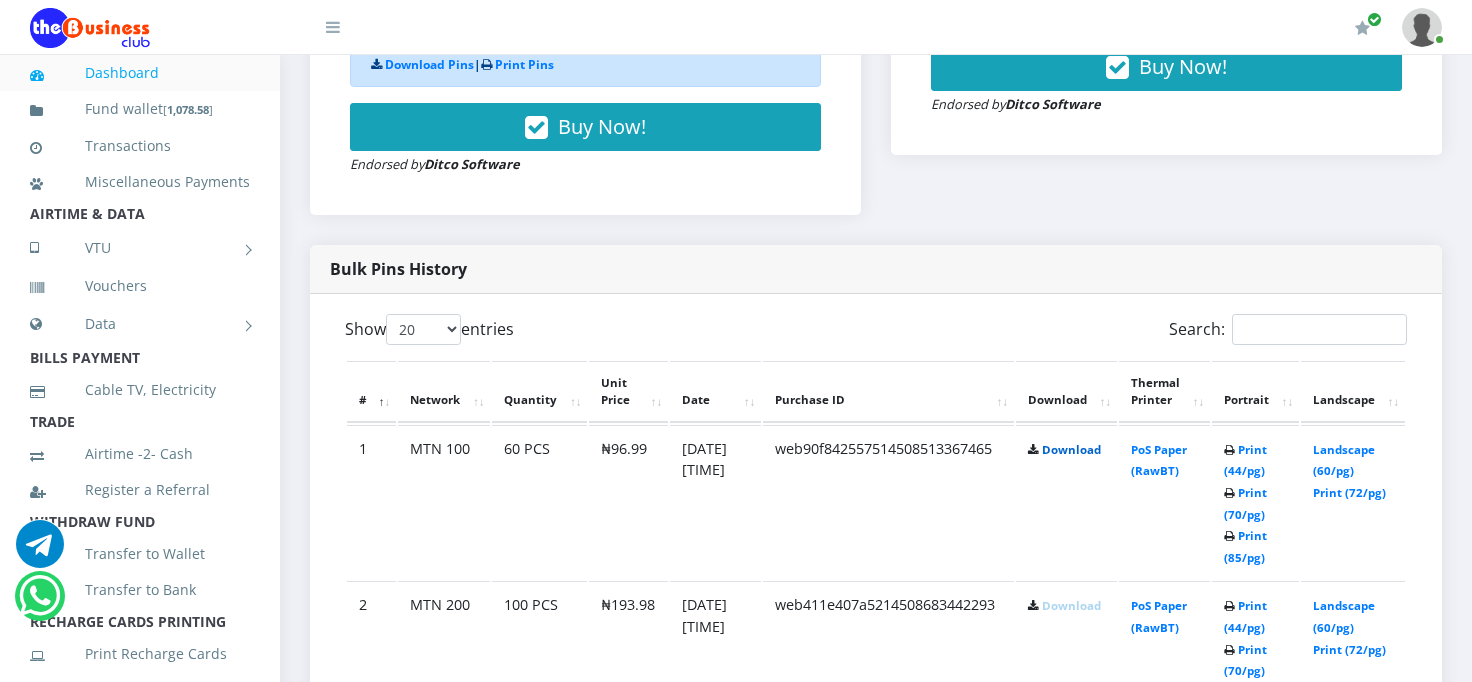 click on "Download" at bounding box center [1071, 449] 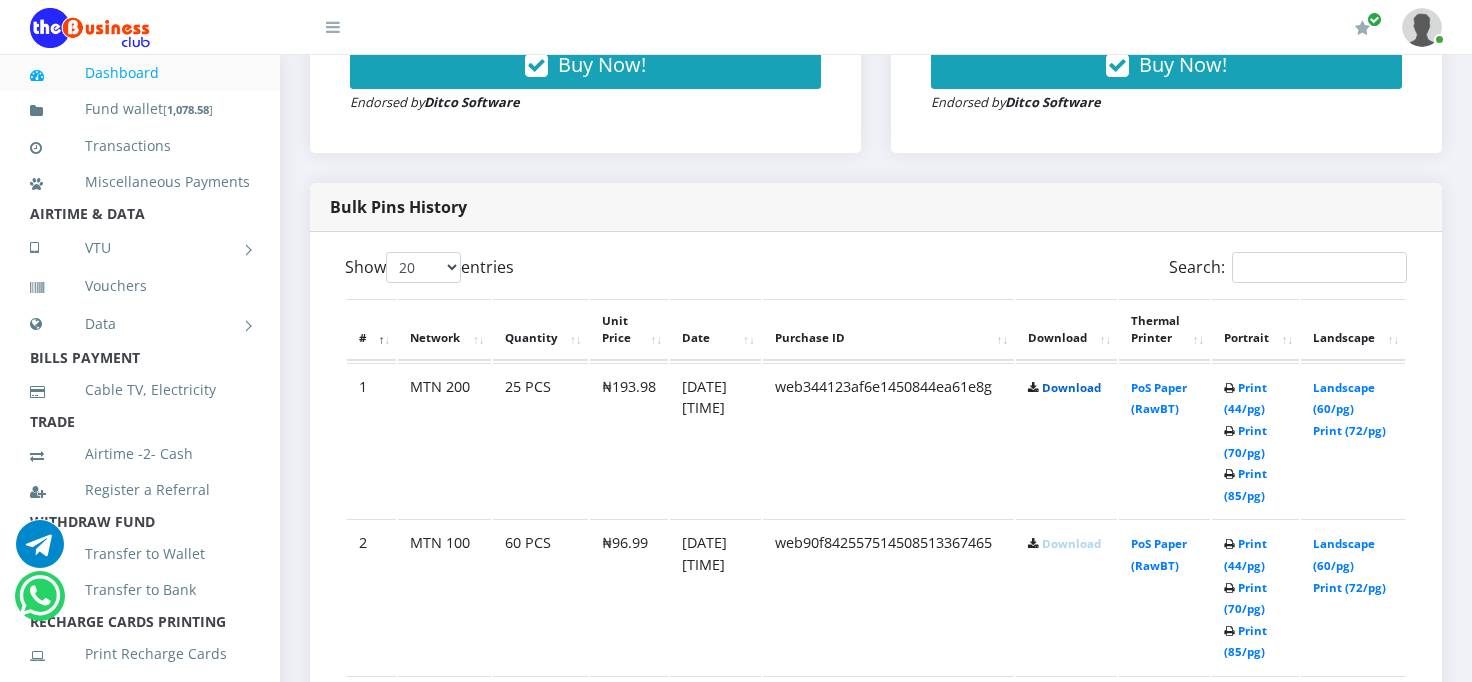scroll, scrollTop: 880, scrollLeft: 0, axis: vertical 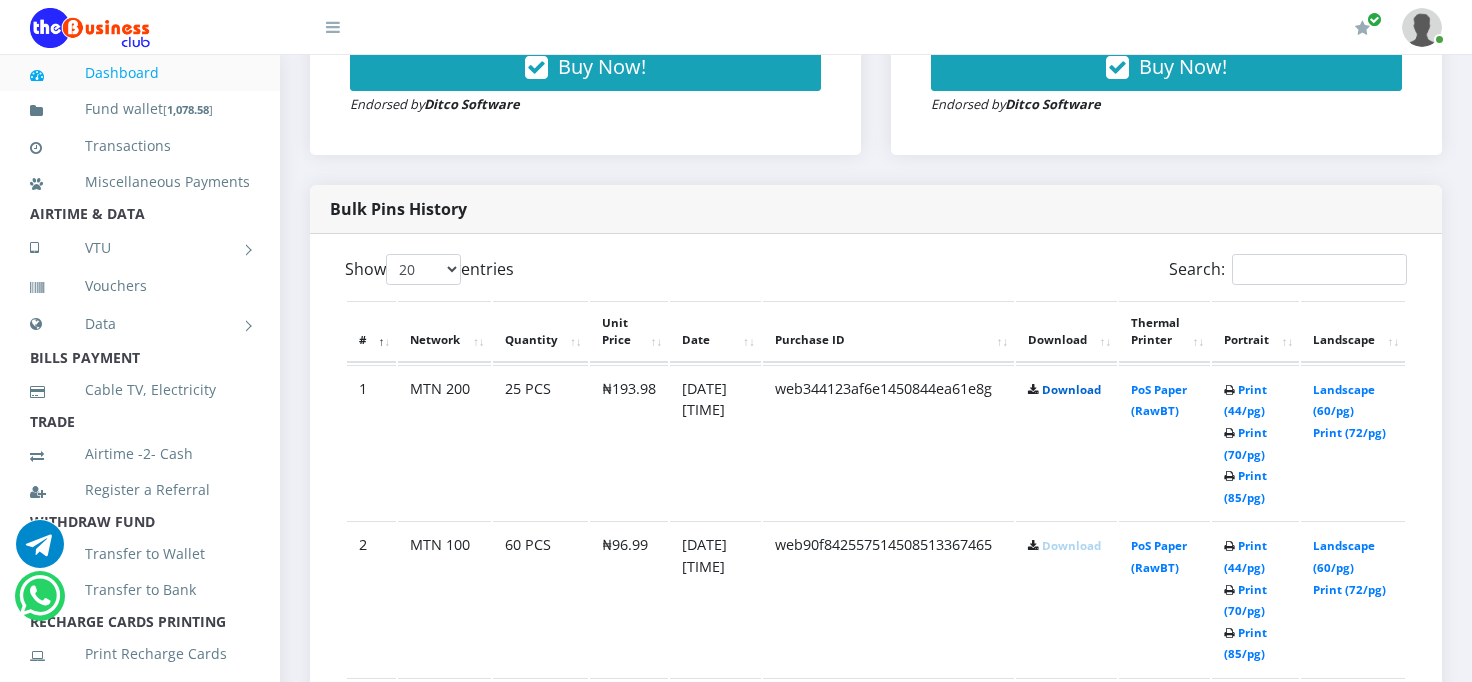 click on "Download" at bounding box center [1071, 389] 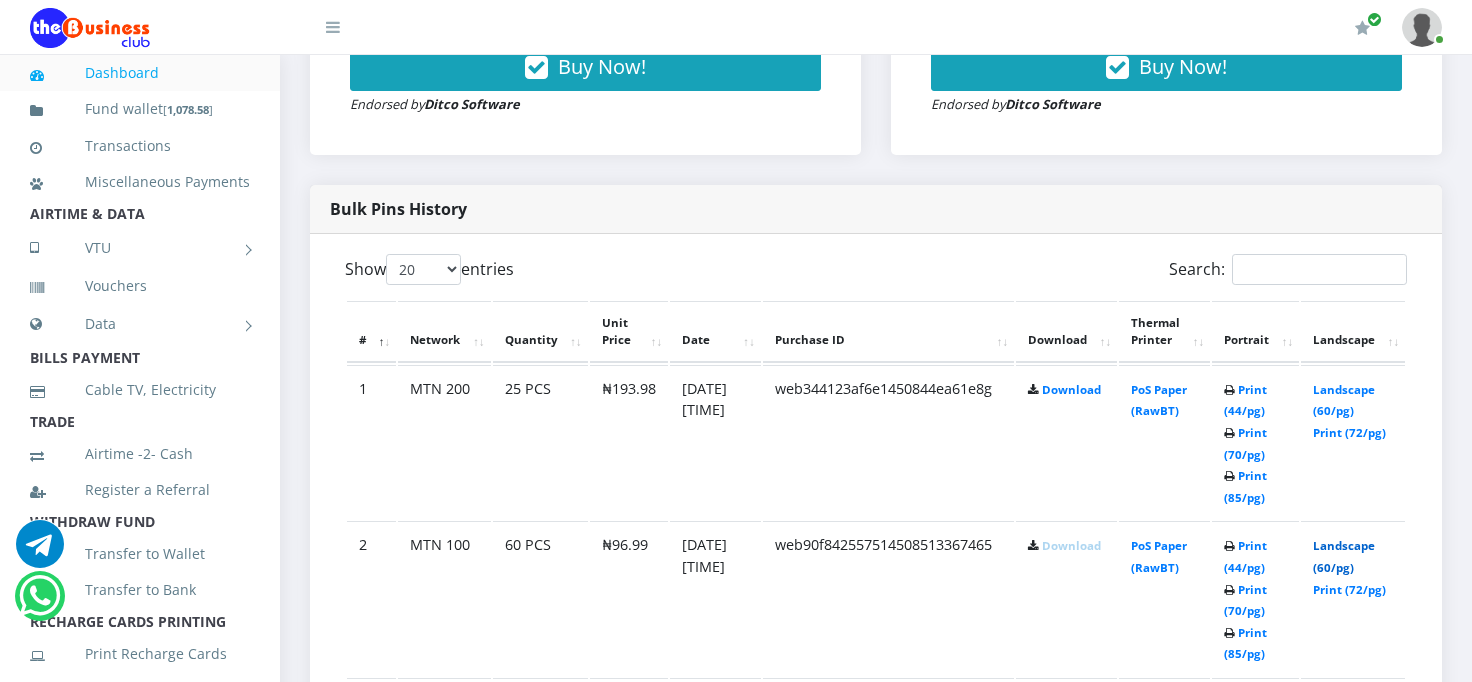 click on "Landscape (60/pg)" at bounding box center [1344, 556] 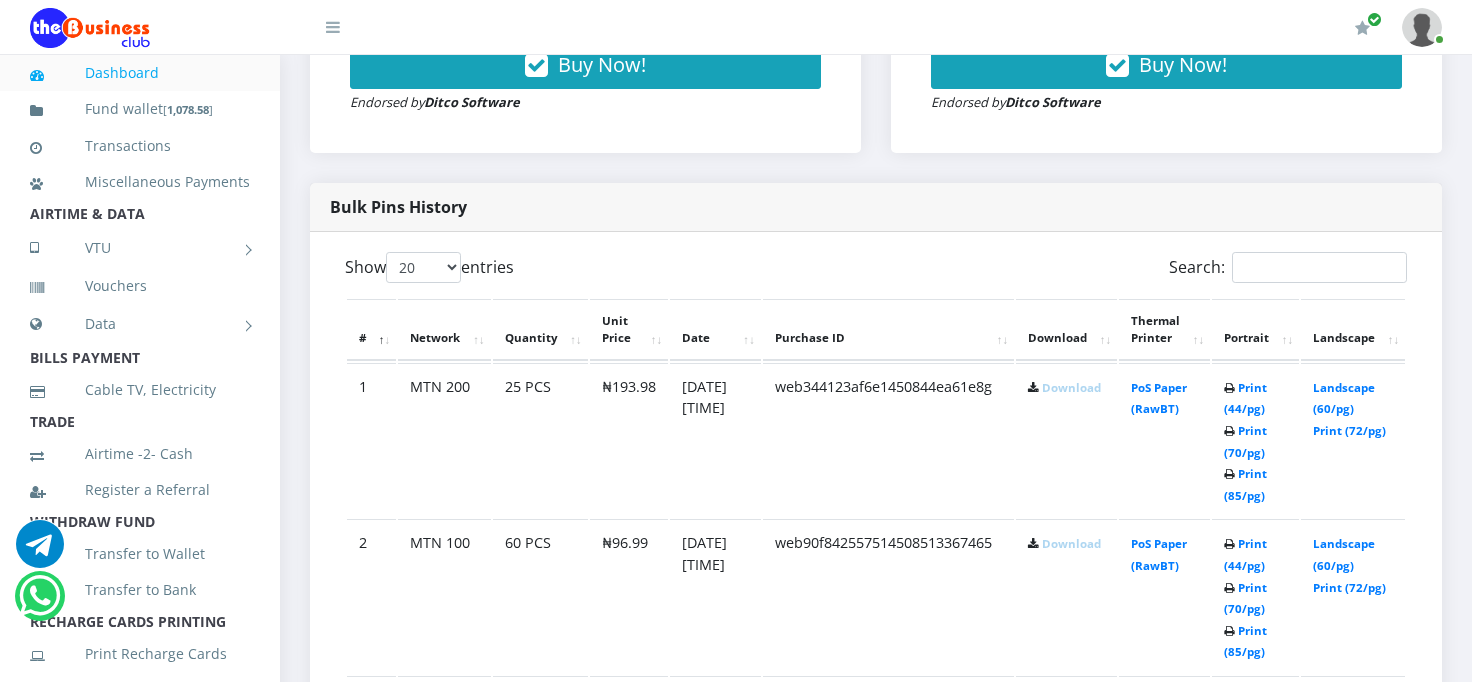 scroll, scrollTop: 880, scrollLeft: 0, axis: vertical 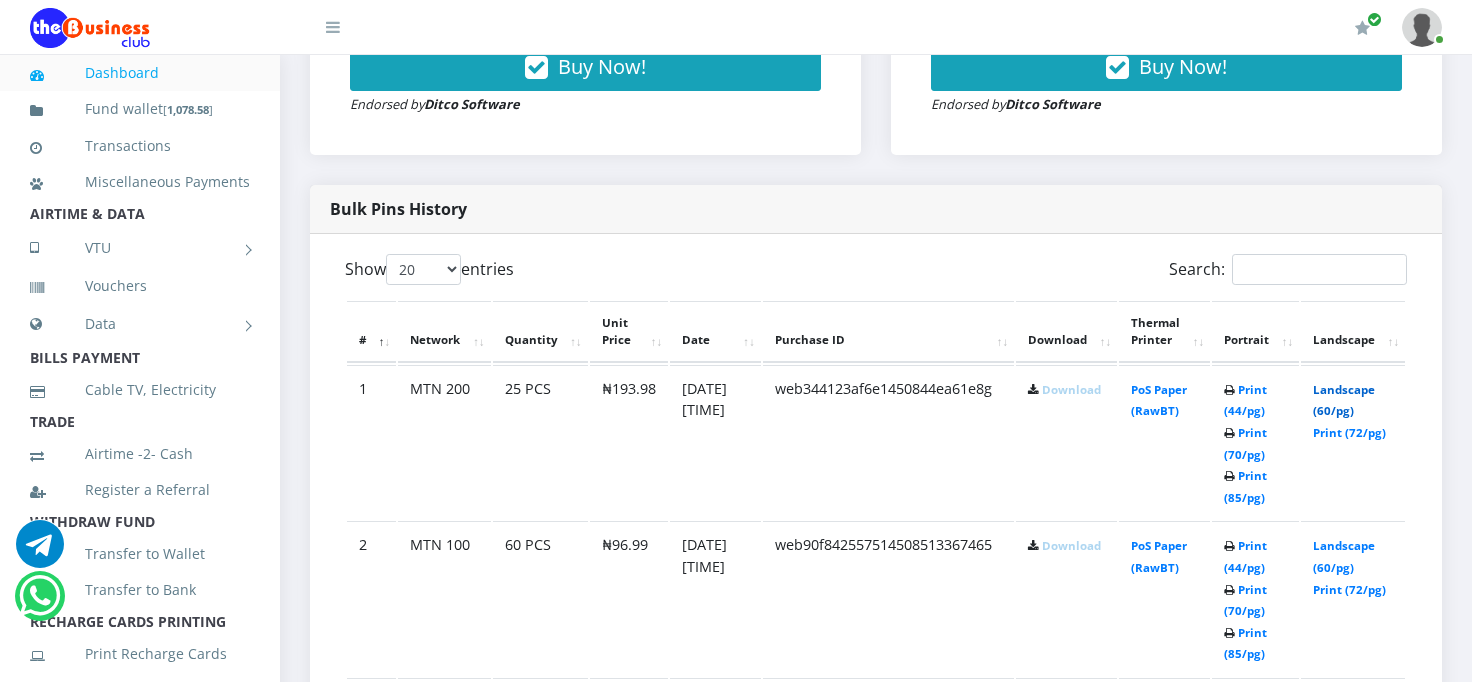 click on "Landscape (60/pg)" at bounding box center [1344, 400] 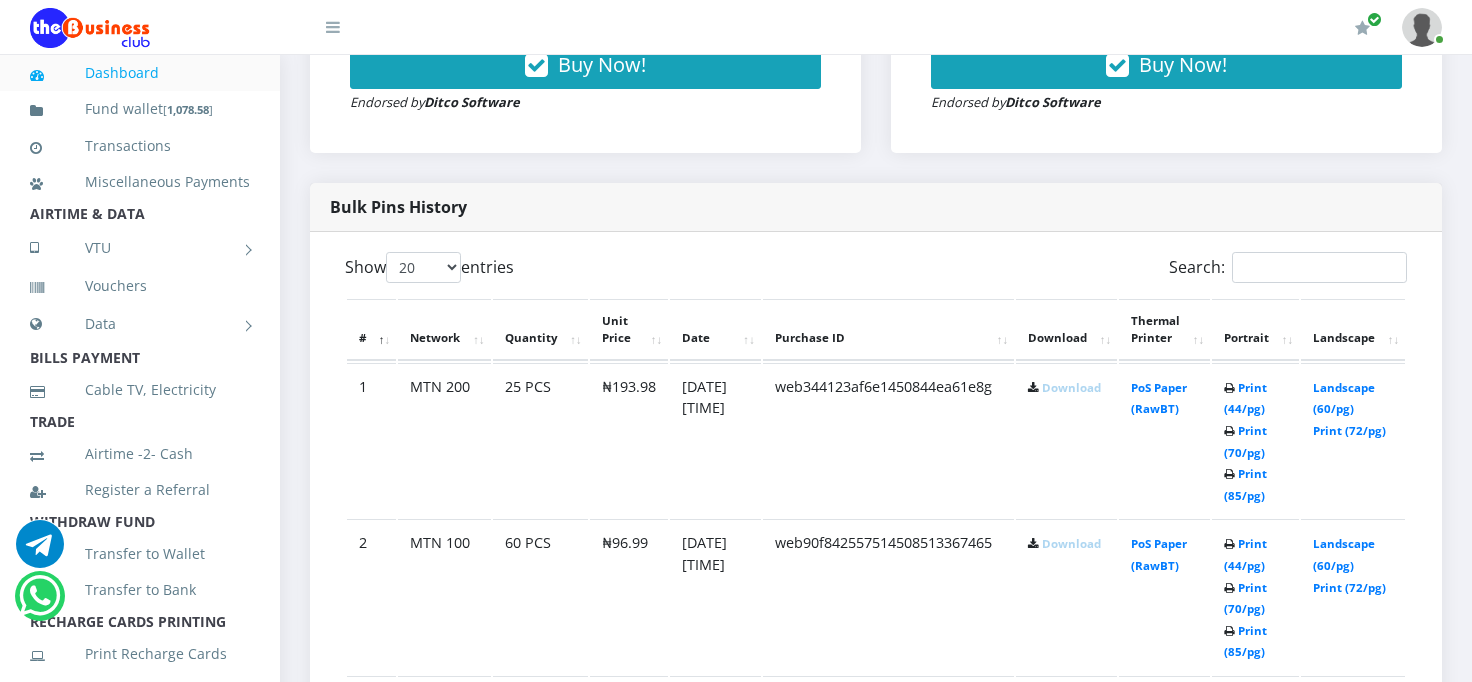 scroll, scrollTop: 880, scrollLeft: 0, axis: vertical 